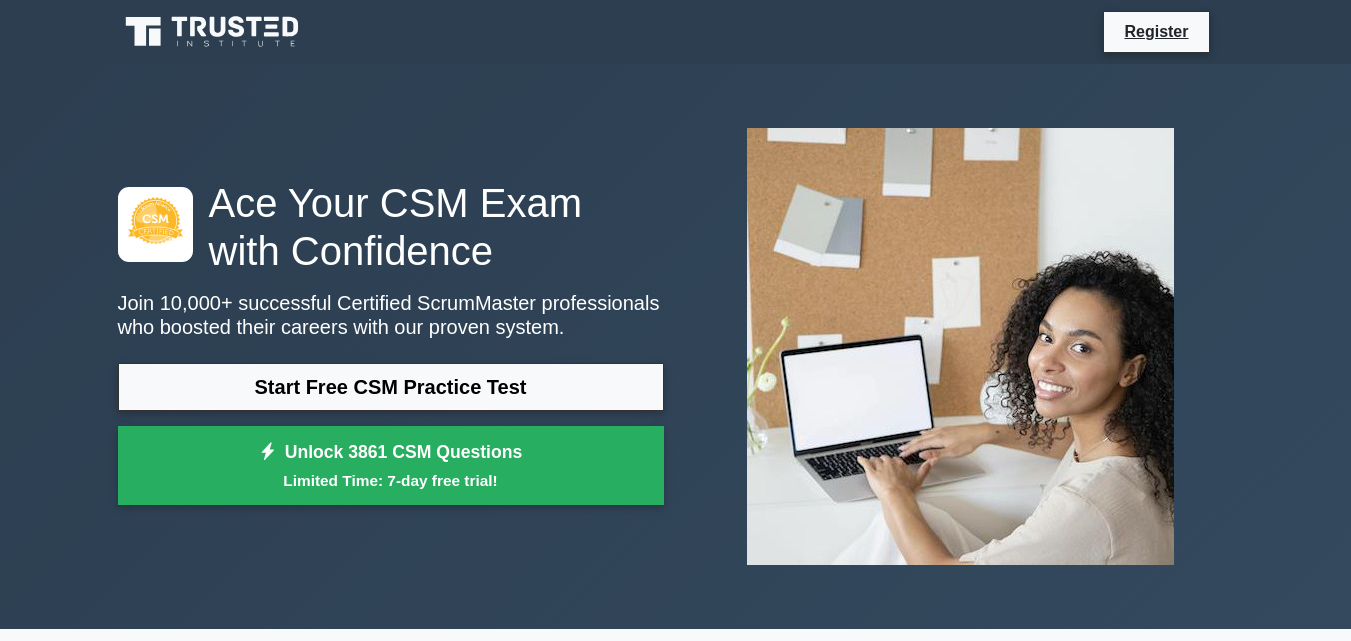 scroll, scrollTop: 0, scrollLeft: 0, axis: both 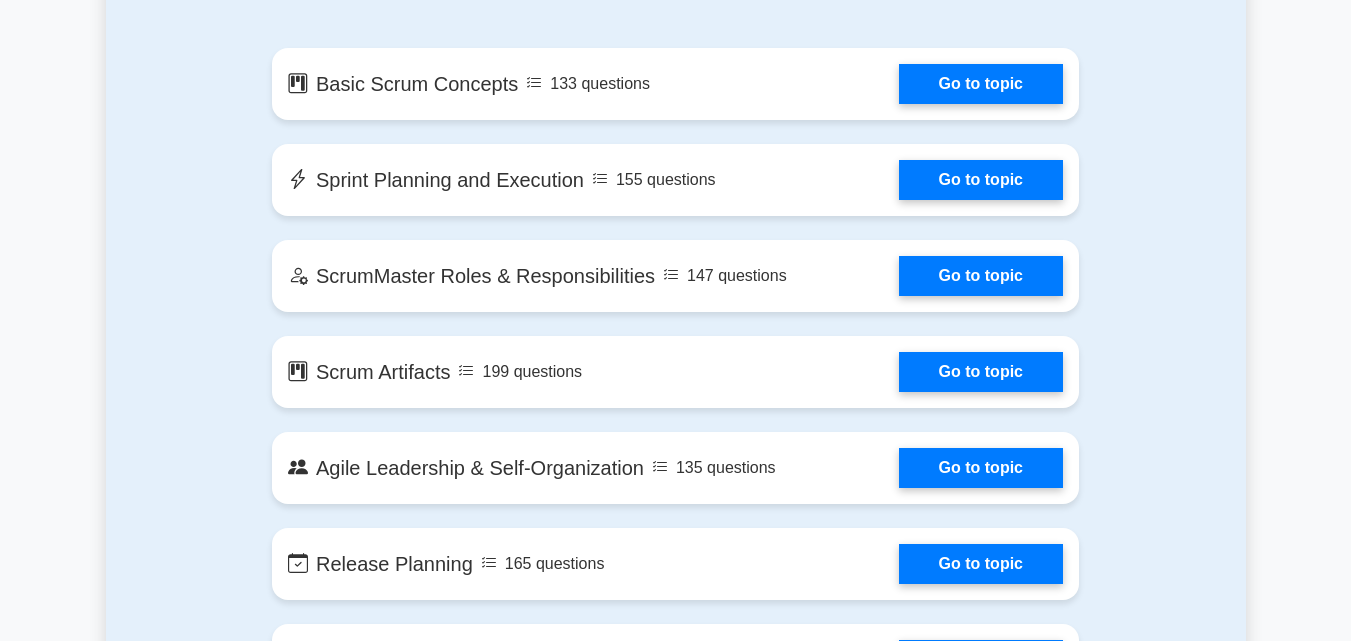 drag, startPoint x: 1359, startPoint y: 57, endPoint x: 1356, endPoint y: 164, distance: 107.042046 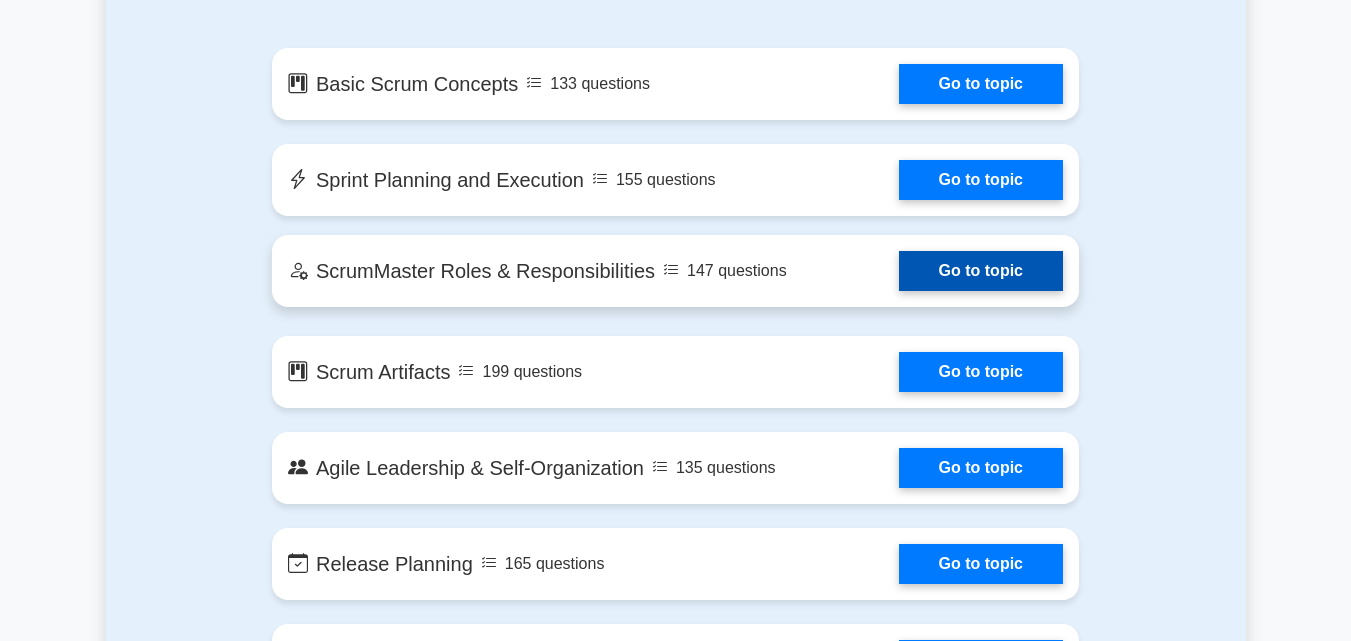 click on "Go to topic" at bounding box center (981, 271) 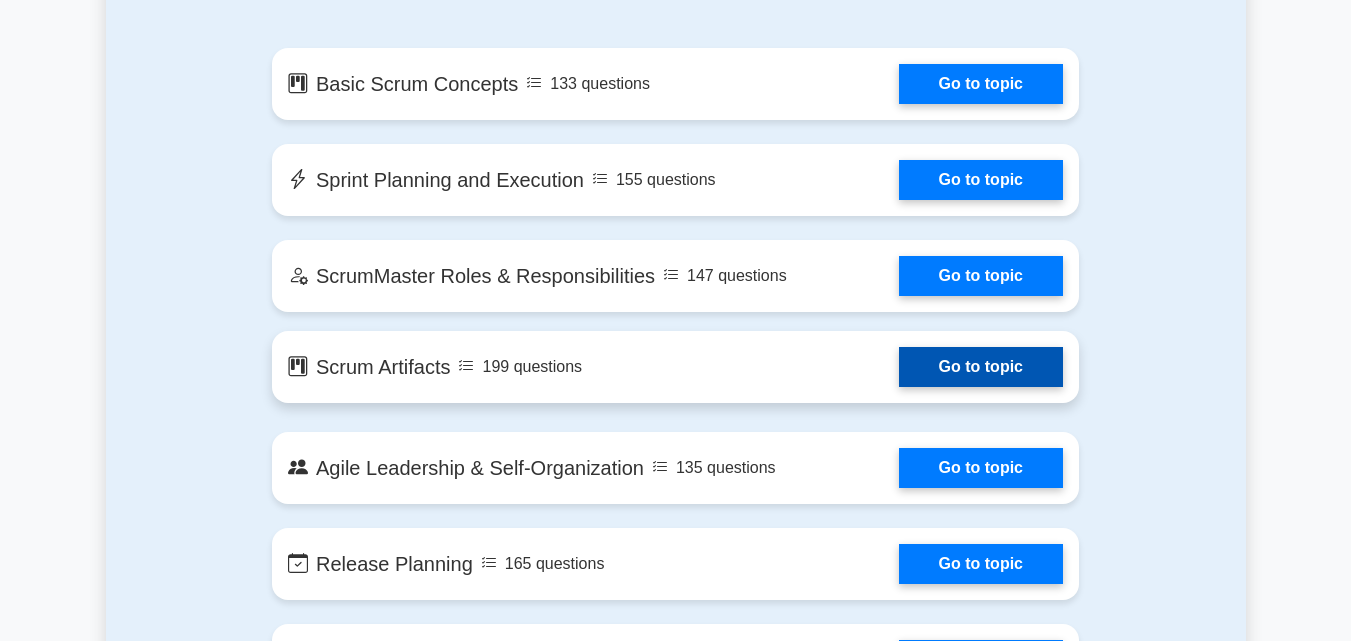 click on "Go to topic" at bounding box center (981, 367) 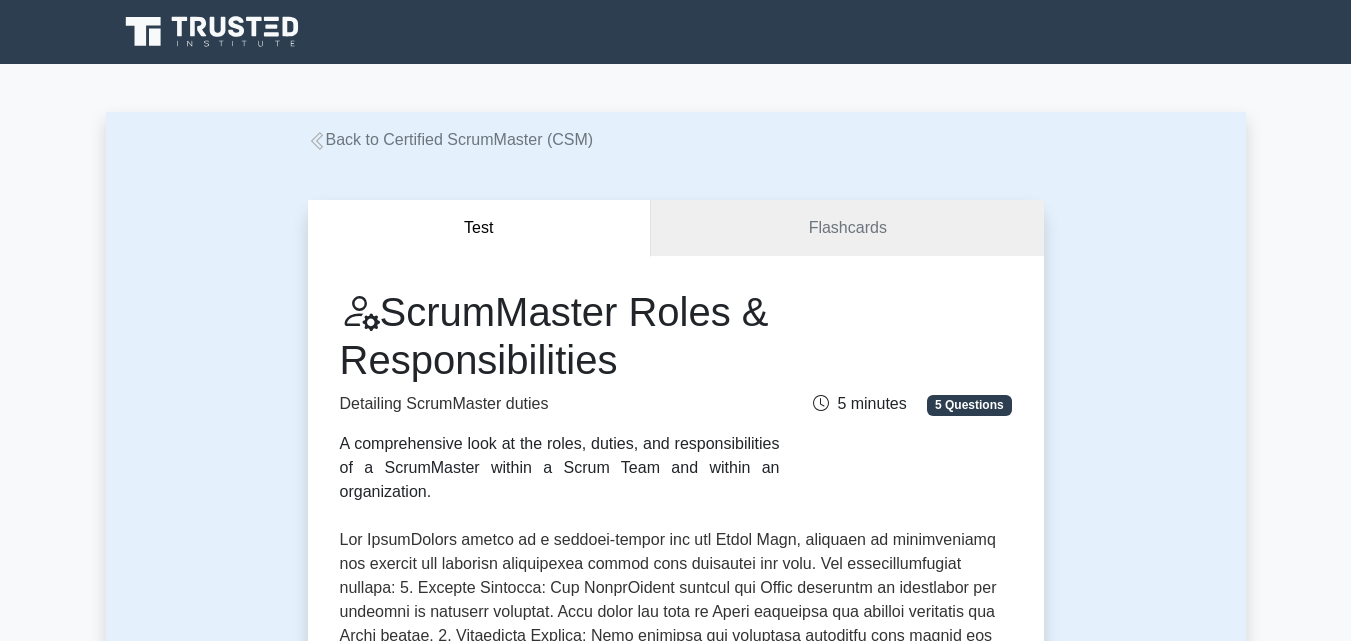 scroll, scrollTop: 0, scrollLeft: 0, axis: both 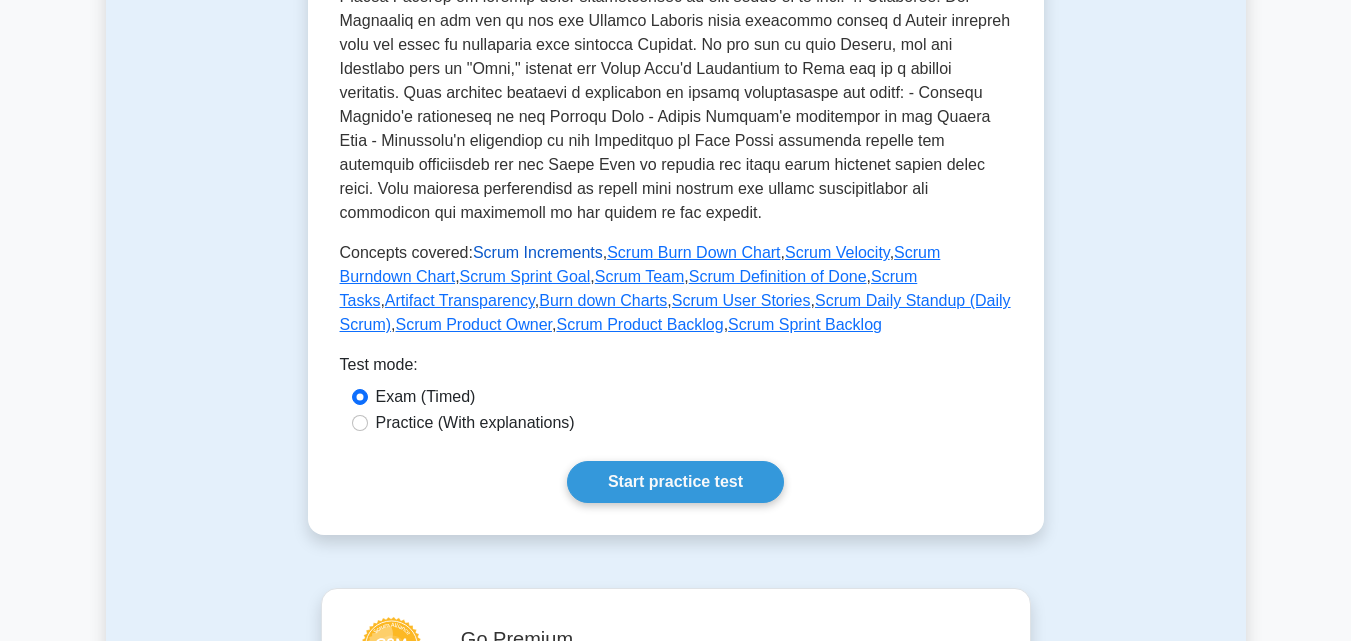 click on "Scrum Increments" at bounding box center (538, 252) 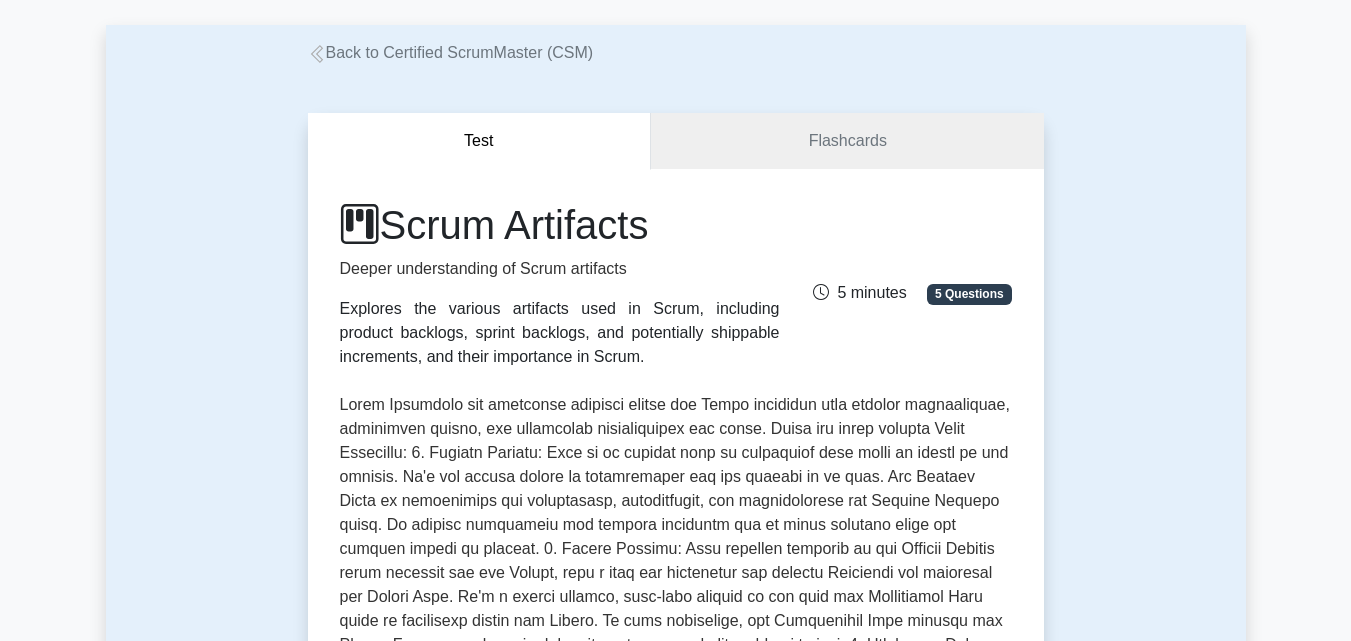 scroll, scrollTop: 57, scrollLeft: 0, axis: vertical 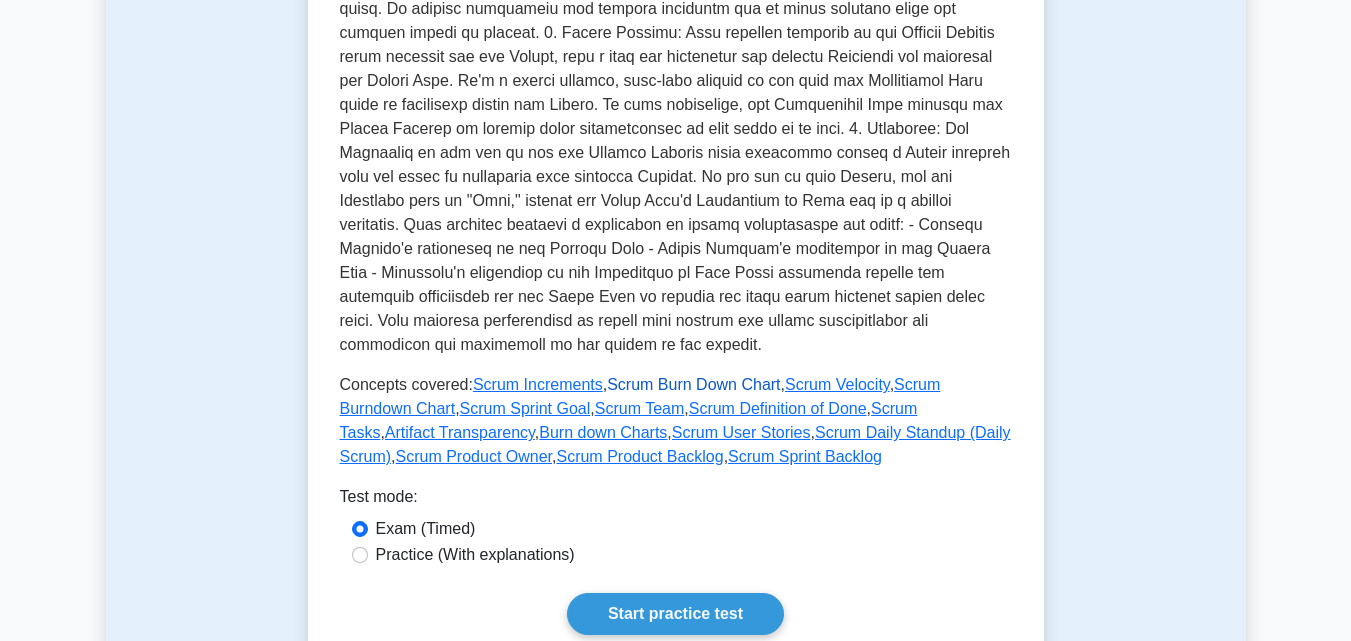 click on "Scrum Burn Down Chart" at bounding box center [693, 384] 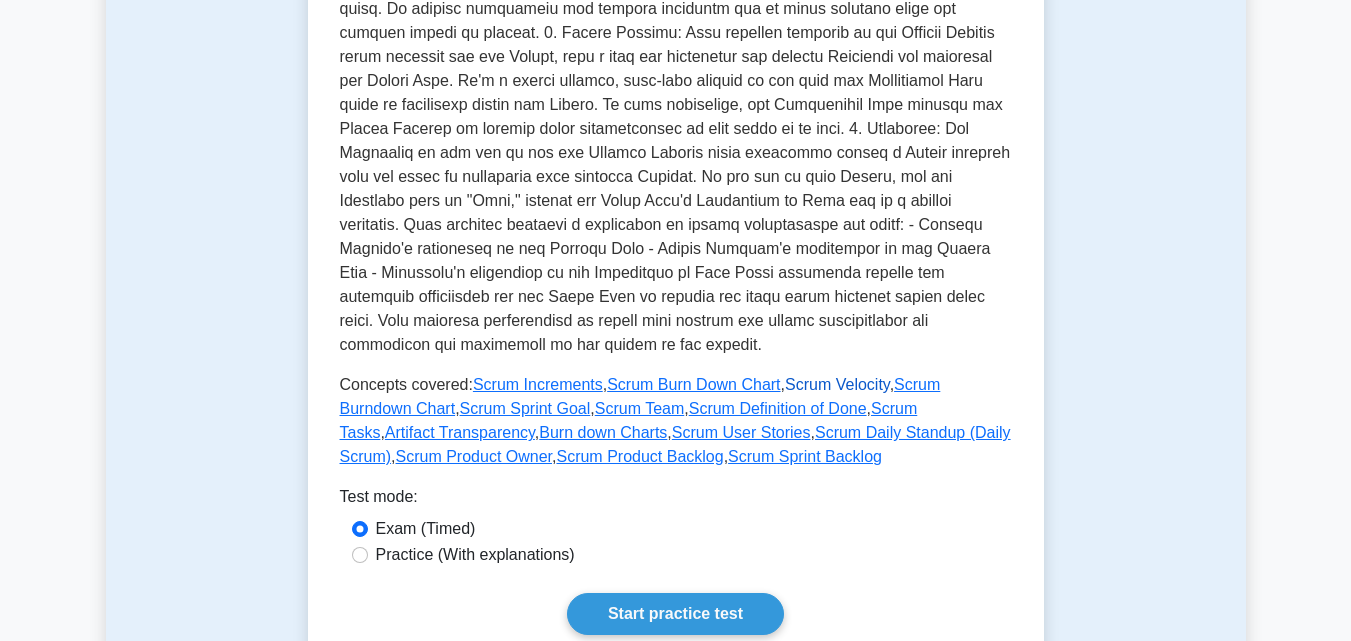 click on "Scrum Velocity" at bounding box center (837, 384) 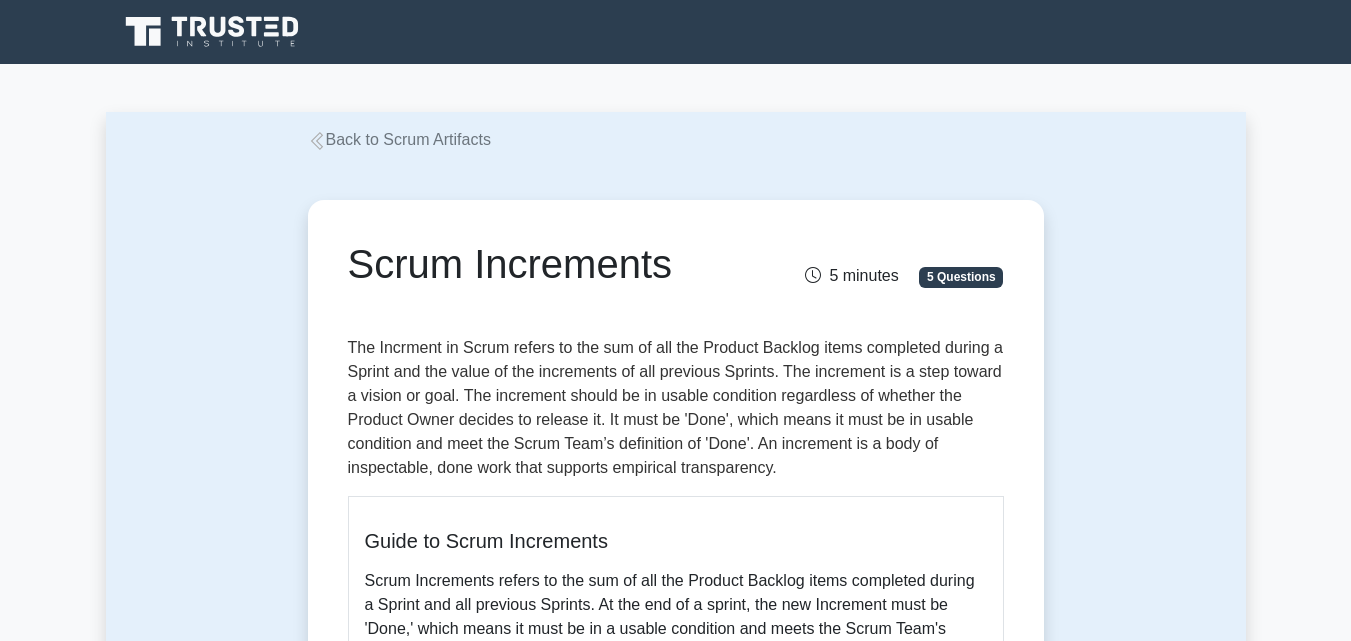 scroll, scrollTop: 0, scrollLeft: 0, axis: both 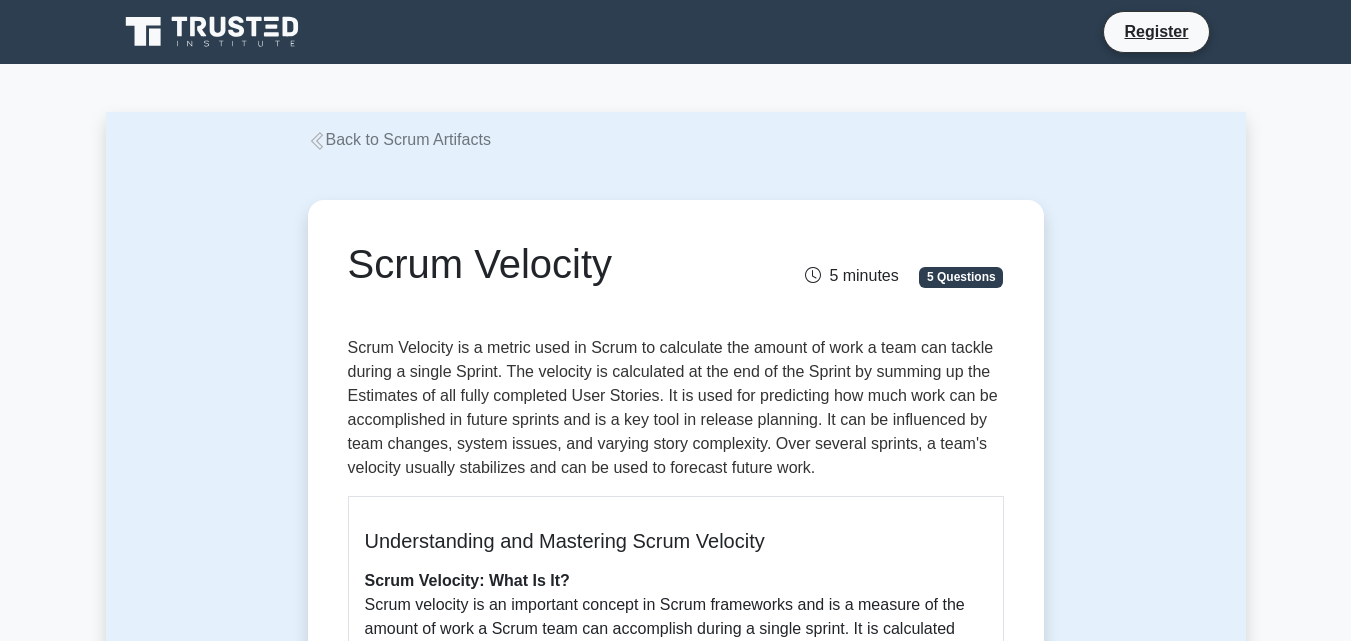 drag, startPoint x: 1350, startPoint y: 69, endPoint x: 1345, endPoint y: 131, distance: 62.201286 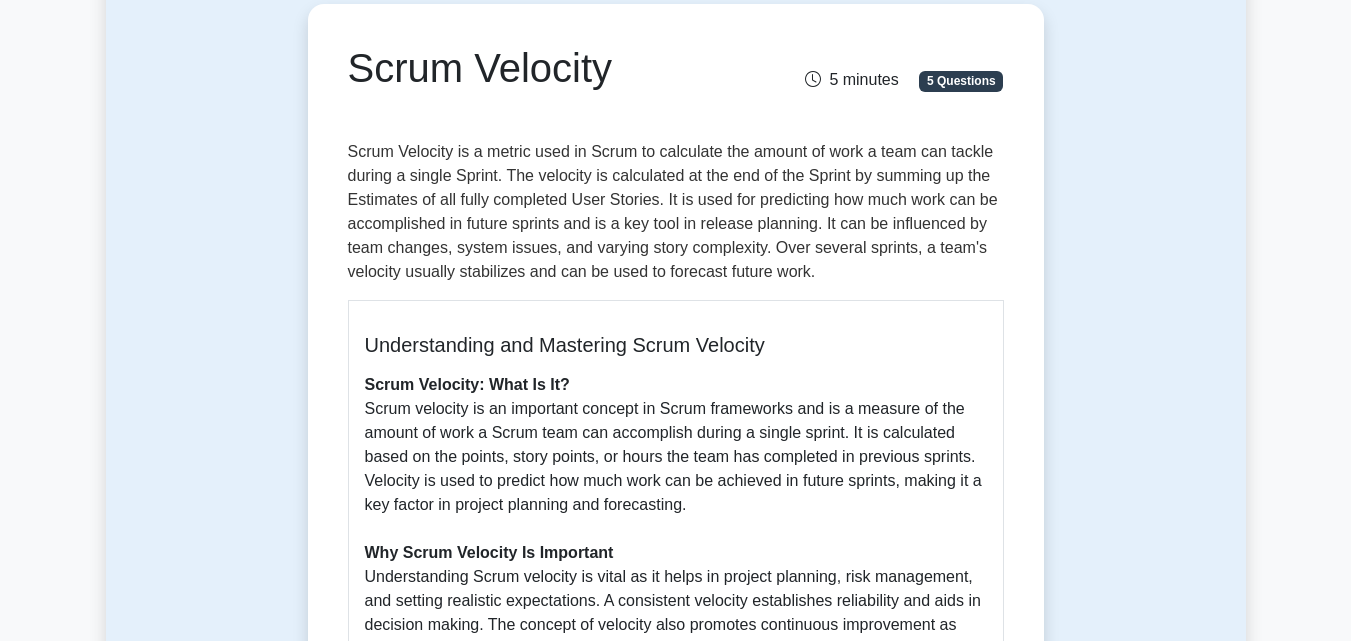 scroll, scrollTop: 253, scrollLeft: 0, axis: vertical 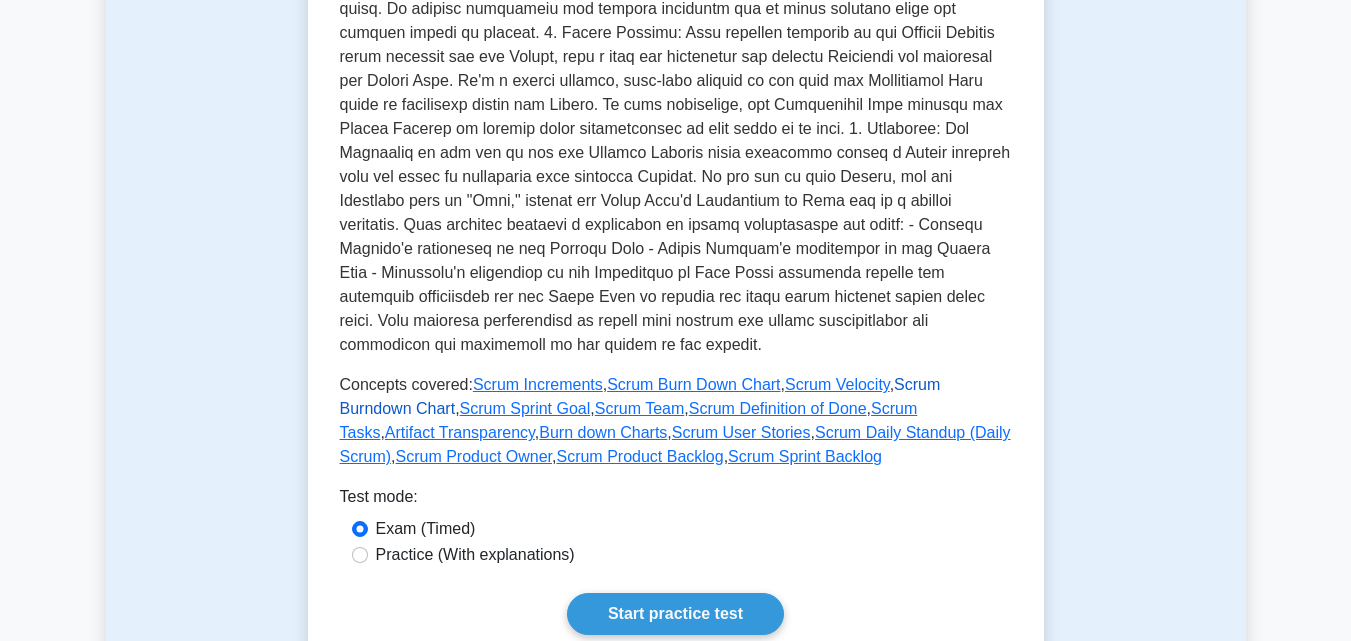 click on "Scrum Burndown Chart" at bounding box center [640, 396] 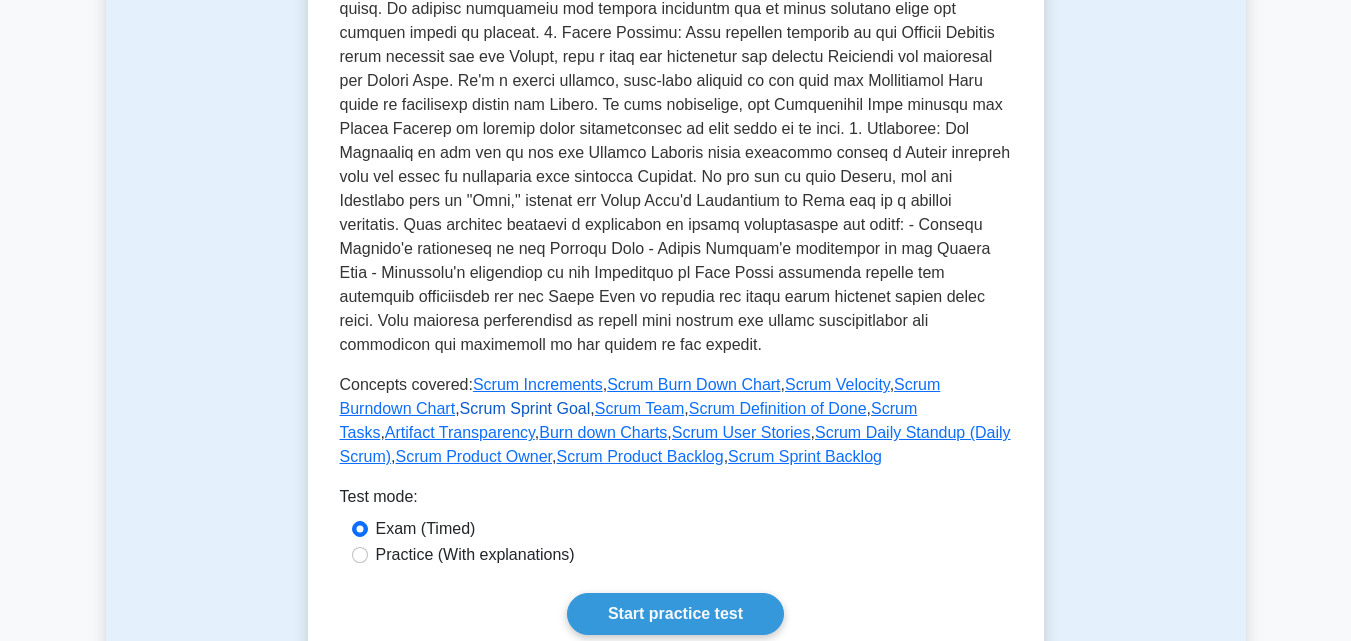 click on "Scrum Sprint Goal" at bounding box center (525, 408) 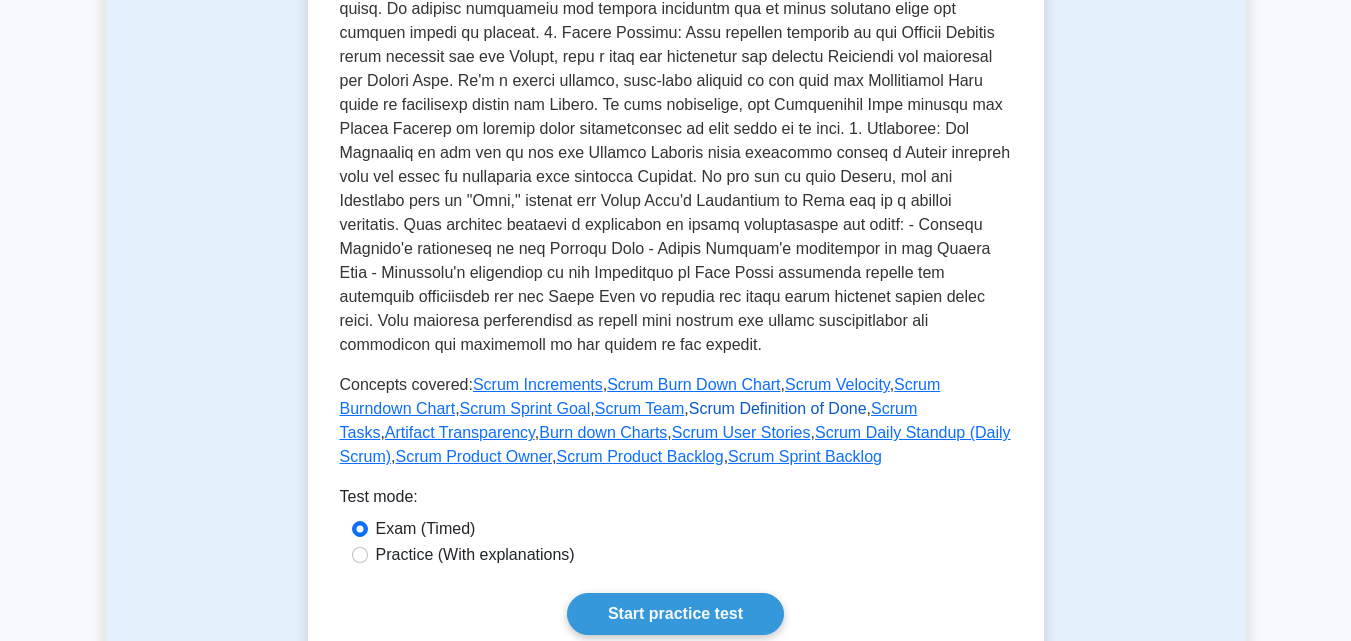 click on "Scrum Definition of Done" at bounding box center [778, 408] 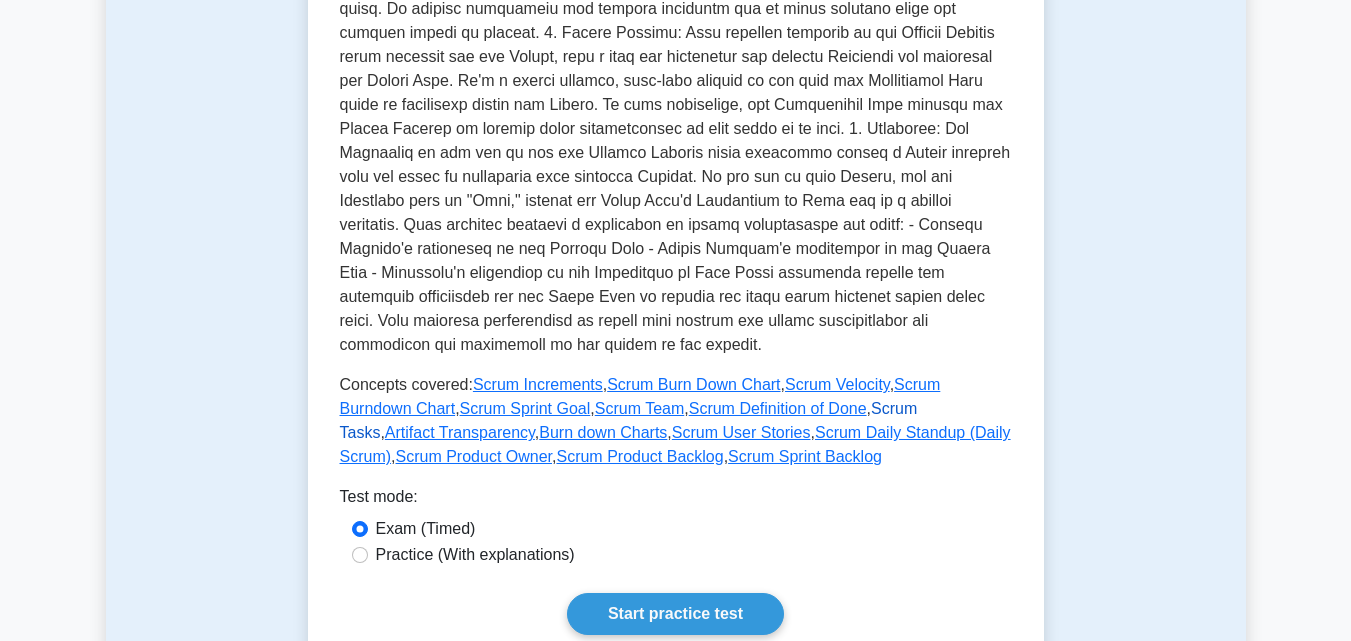 click on "Scrum Tasks" at bounding box center [629, 420] 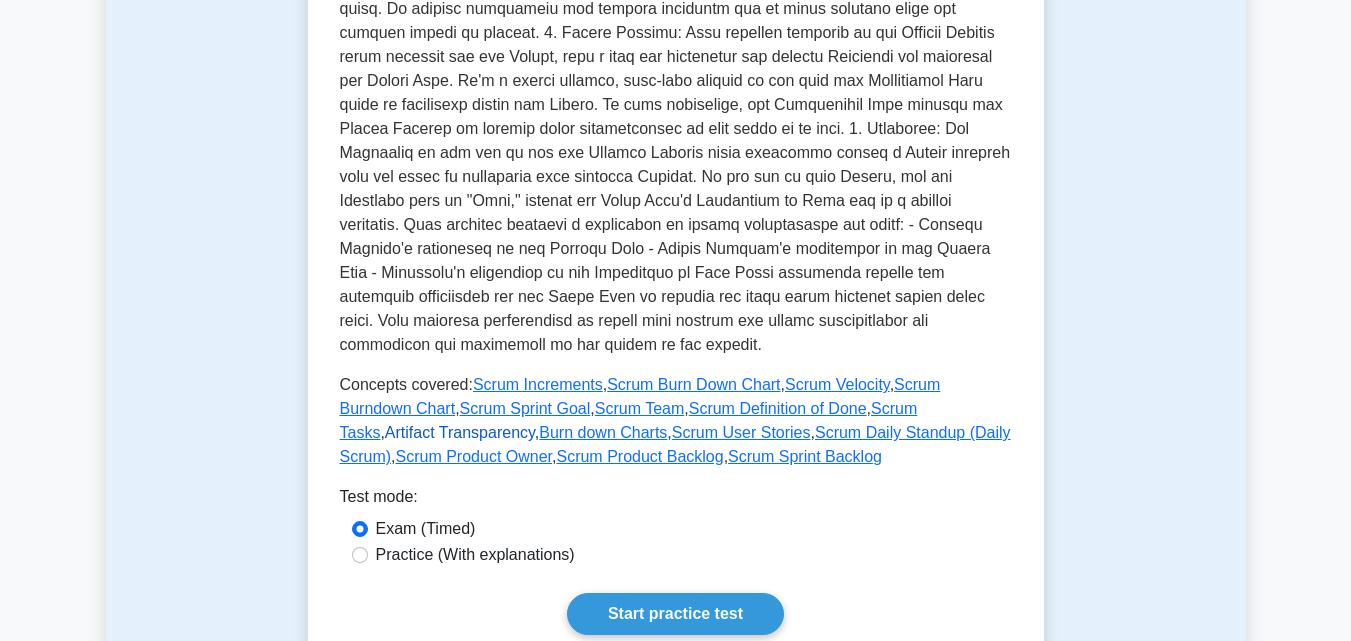 click on "Artifact Transparency" at bounding box center (460, 432) 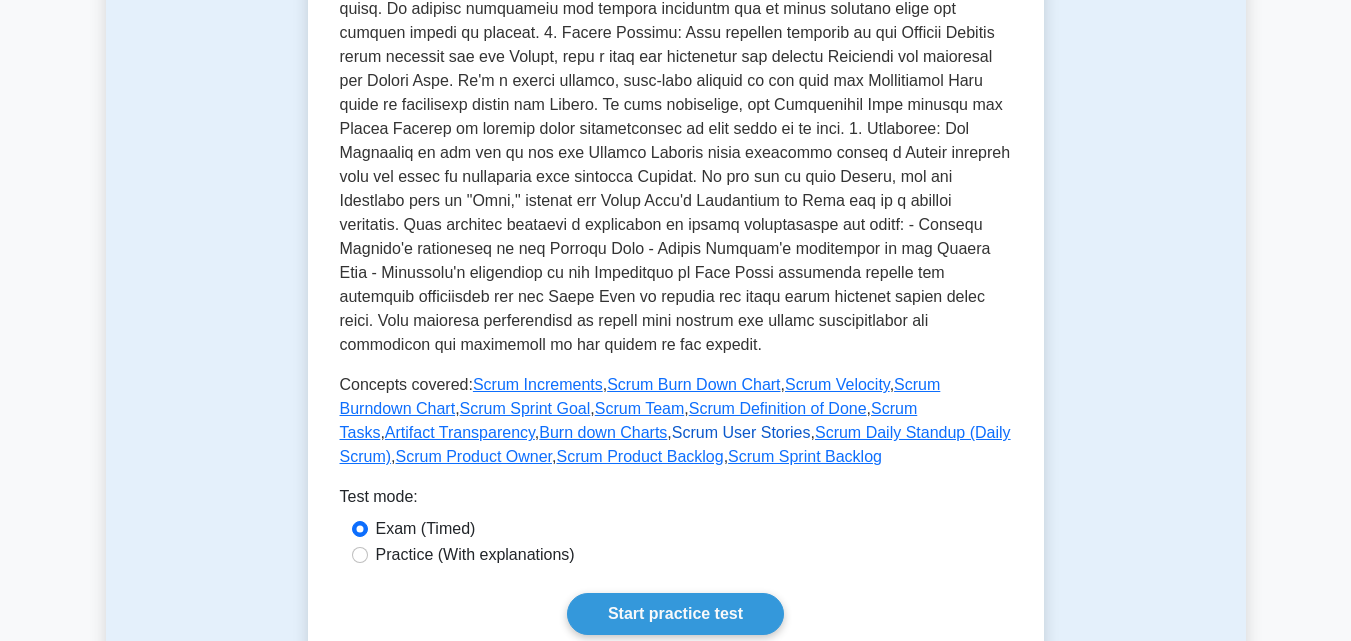 click on "Scrum User Stories" at bounding box center [741, 432] 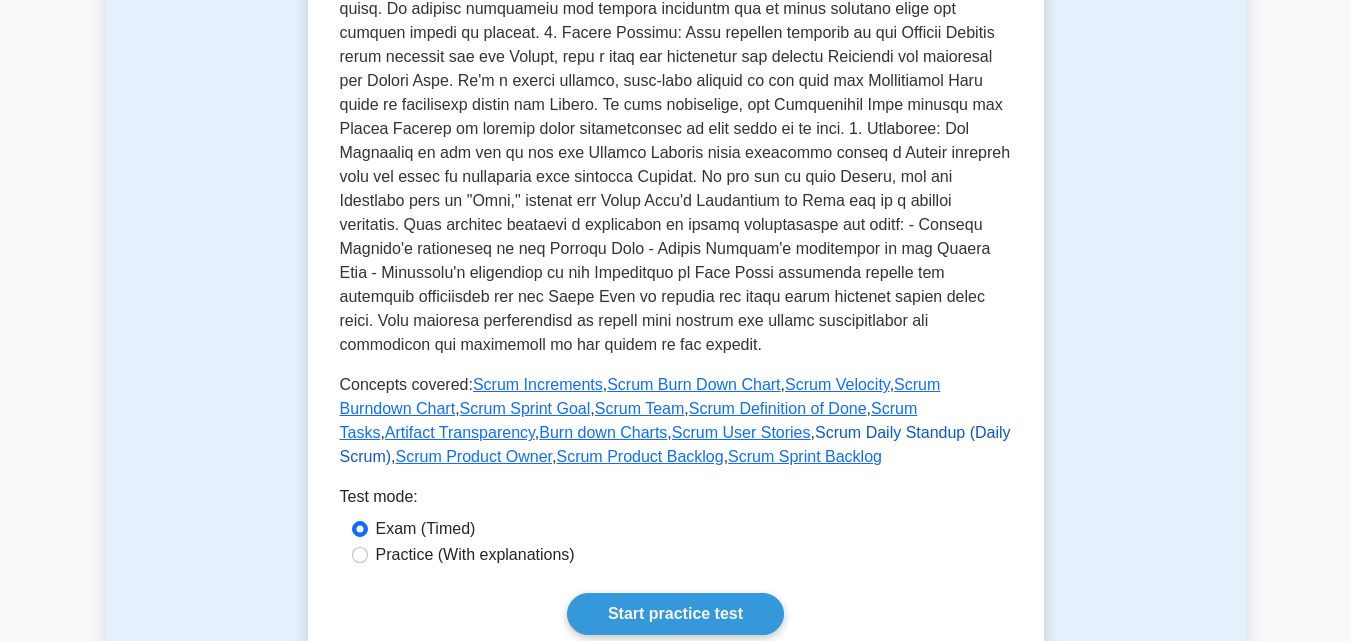 click on "Scrum Daily Standup (Daily Scrum)" at bounding box center [675, 444] 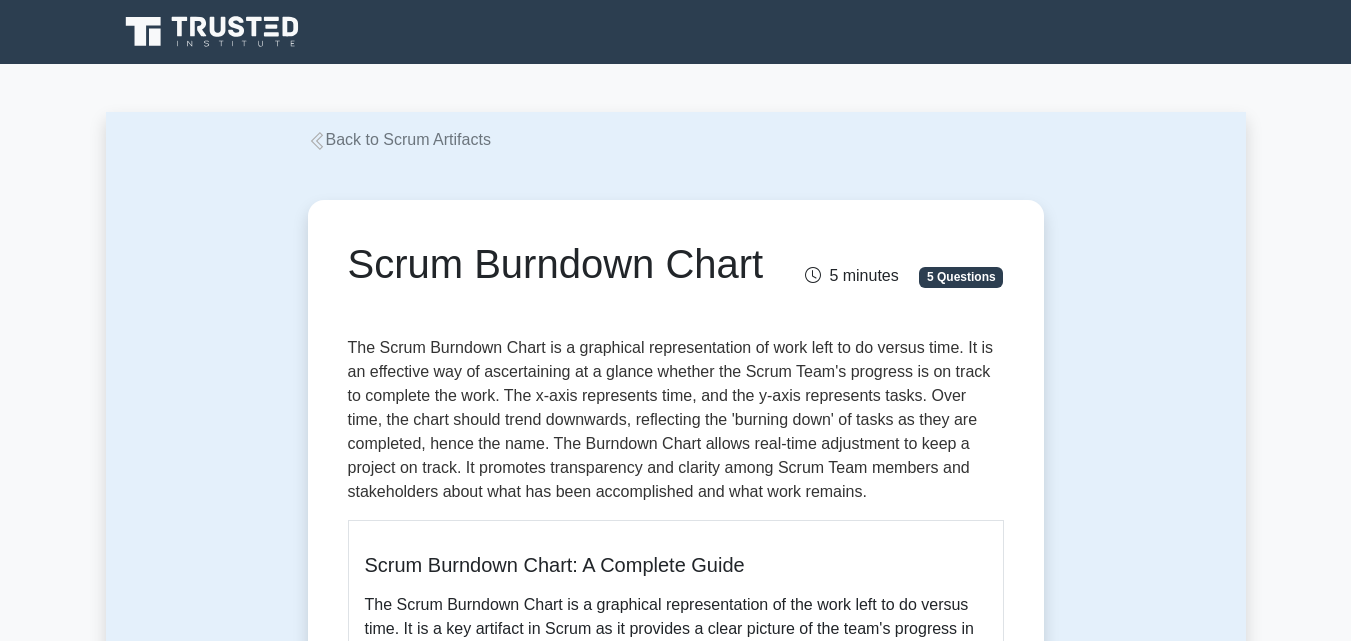 scroll, scrollTop: 0, scrollLeft: 0, axis: both 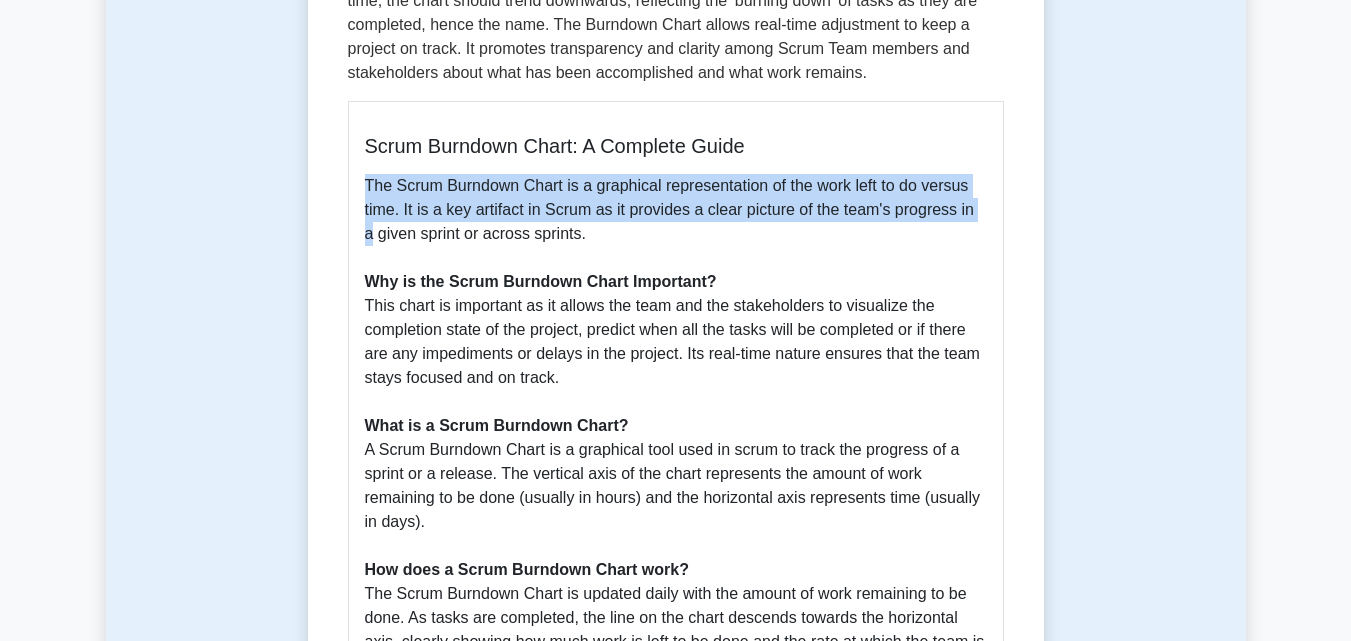 drag, startPoint x: 1349, startPoint y: 218, endPoint x: 1365, endPoint y: 89, distance: 129.98846 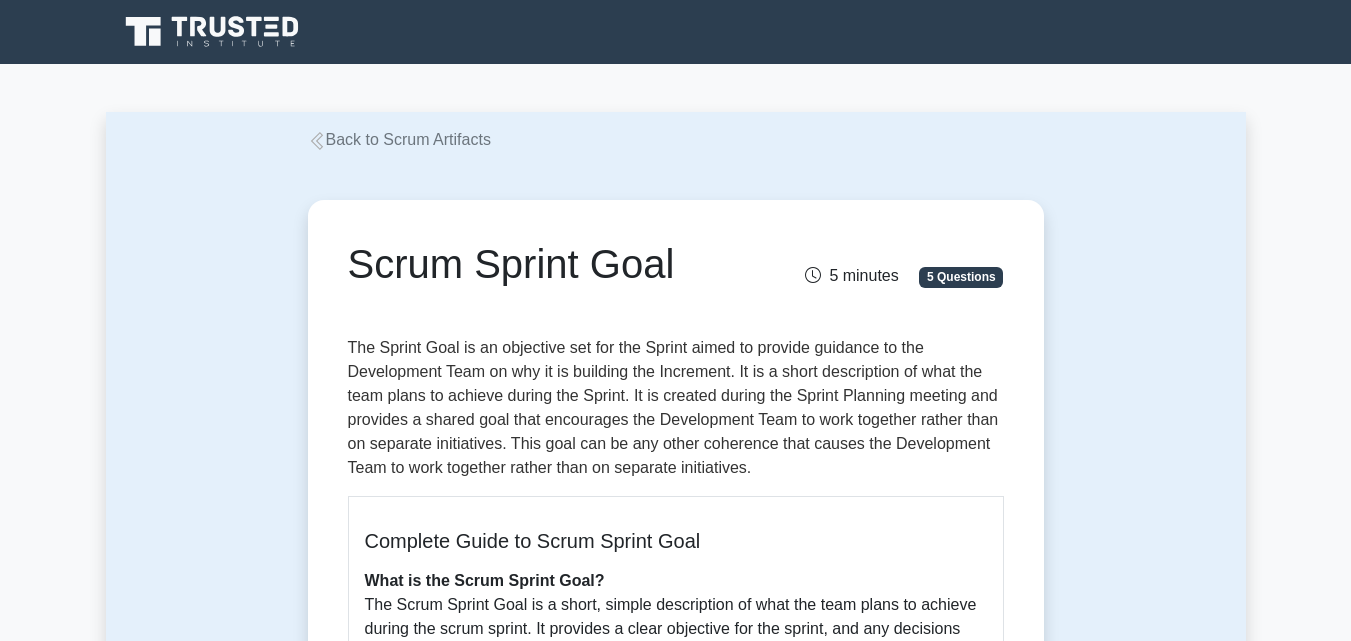 scroll, scrollTop: 0, scrollLeft: 0, axis: both 